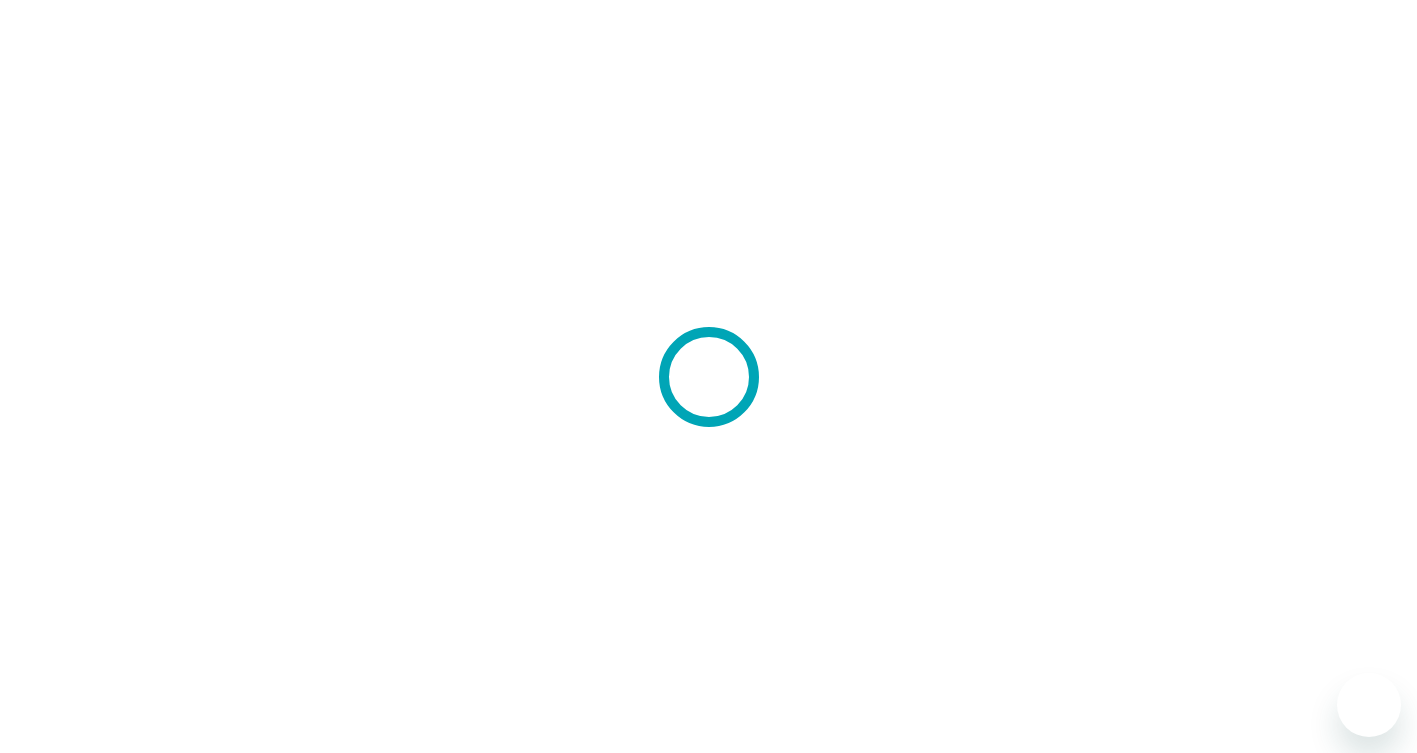 scroll, scrollTop: 0, scrollLeft: 0, axis: both 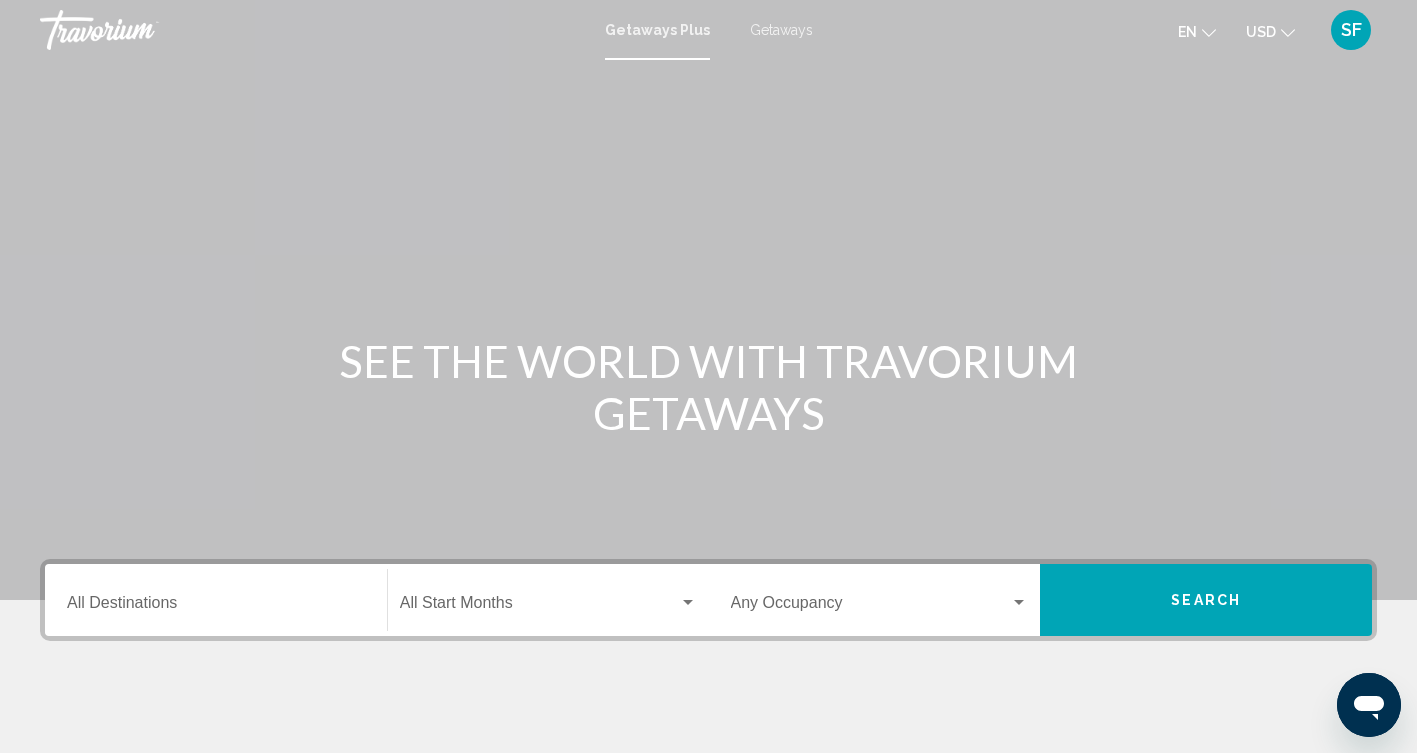 click at bounding box center [539, 607] 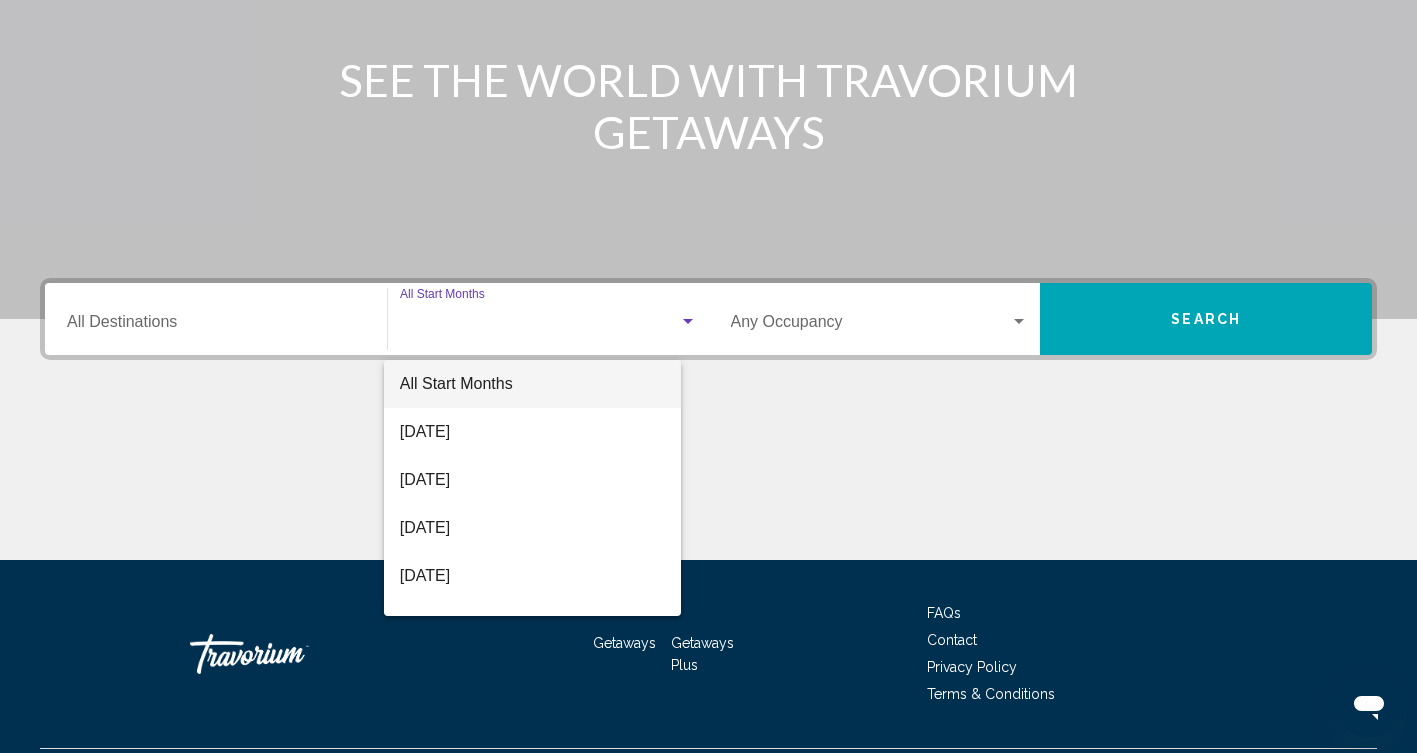 scroll, scrollTop: 333, scrollLeft: 0, axis: vertical 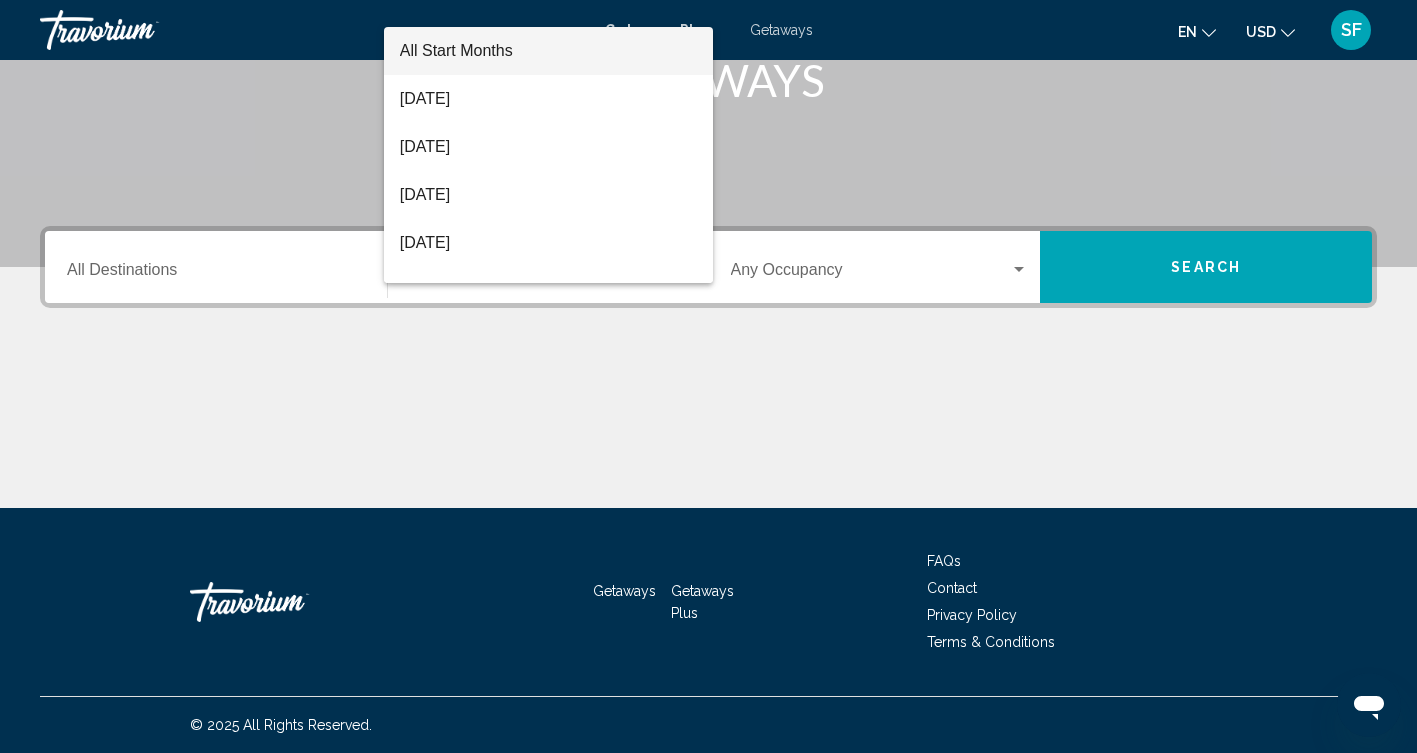 click at bounding box center (708, 376) 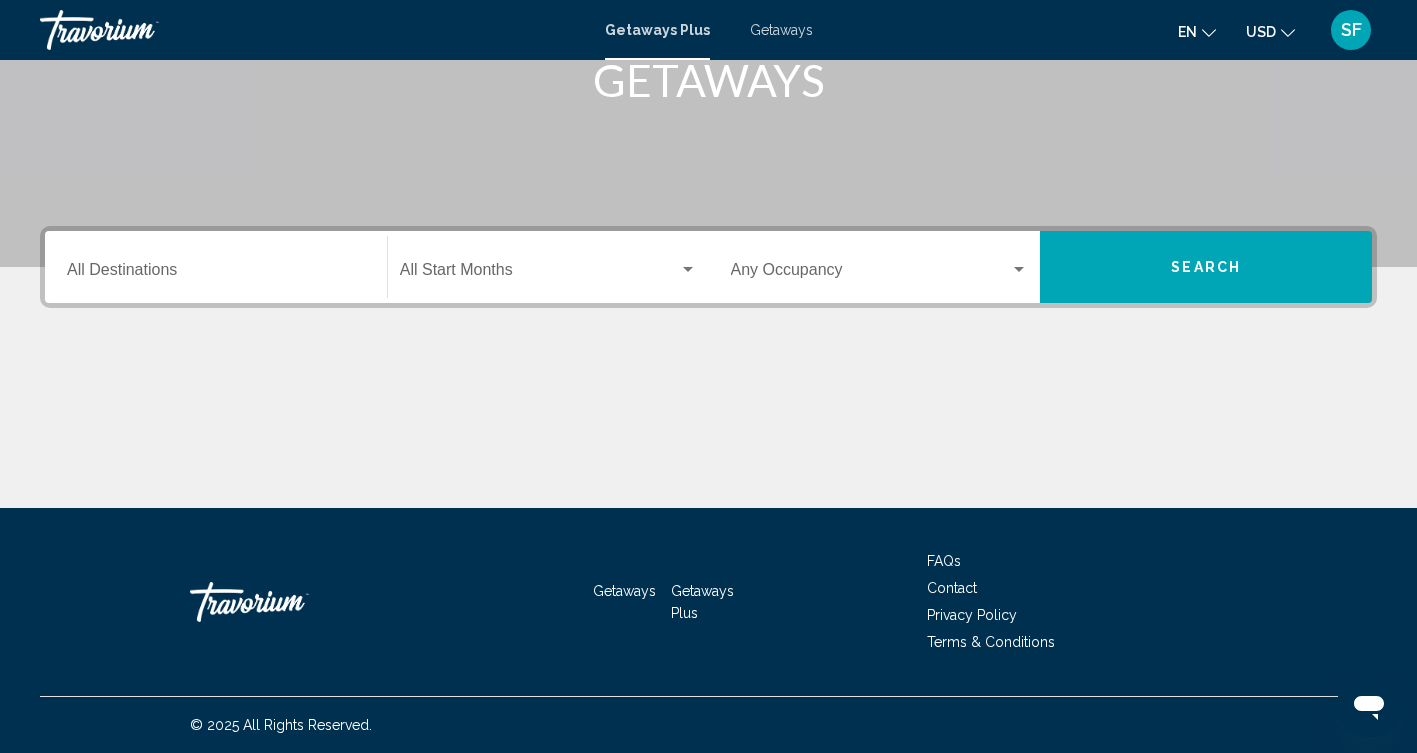 click on "Destination All Destinations" at bounding box center [216, 274] 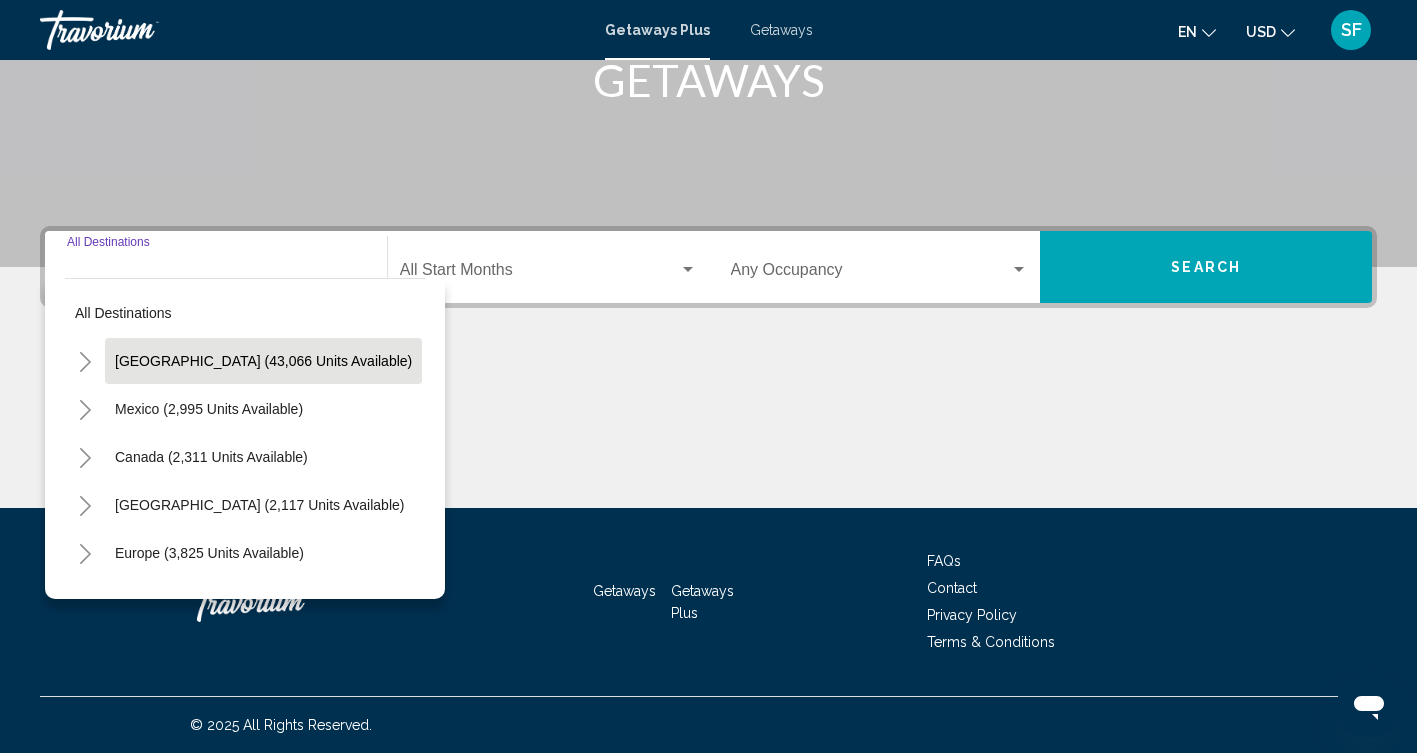 click on "[GEOGRAPHIC_DATA] (43,066 units available)" at bounding box center (209, 409) 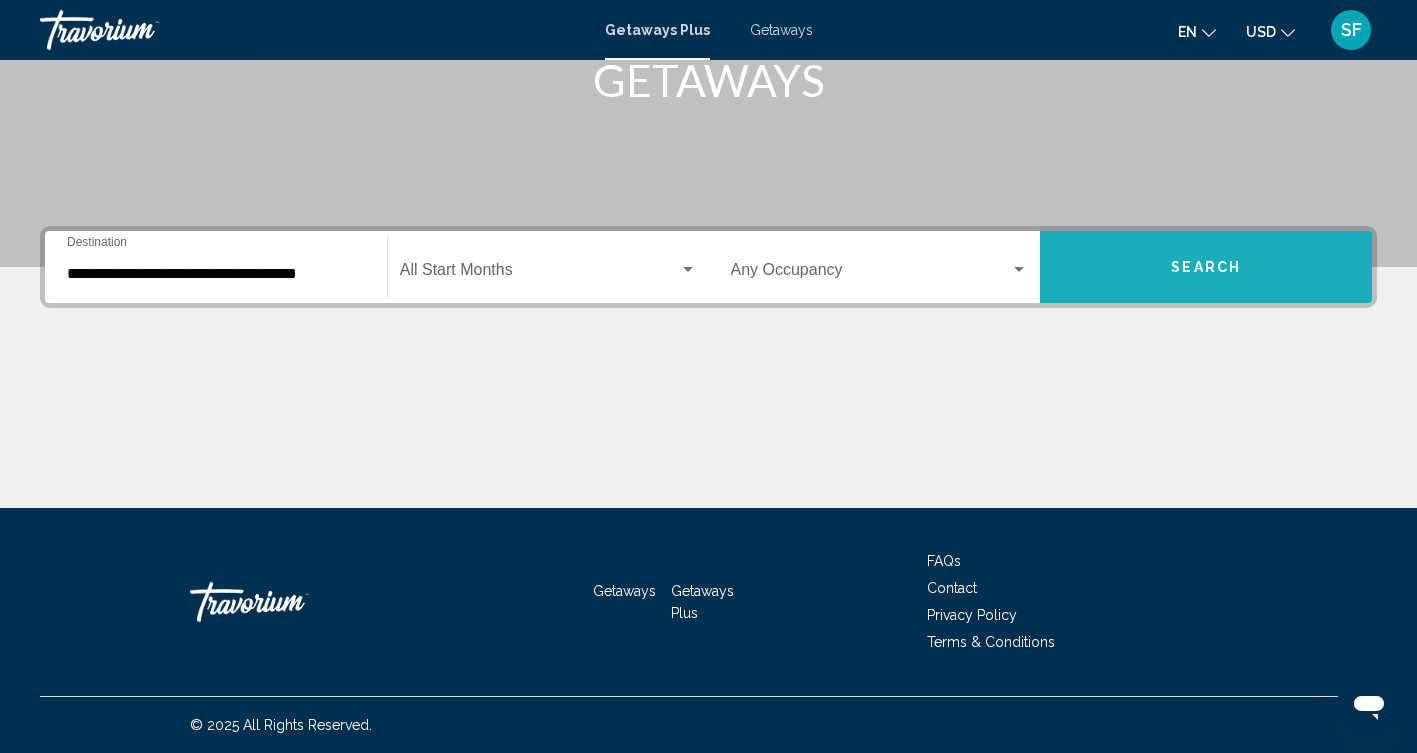 click on "Search" at bounding box center (1206, 267) 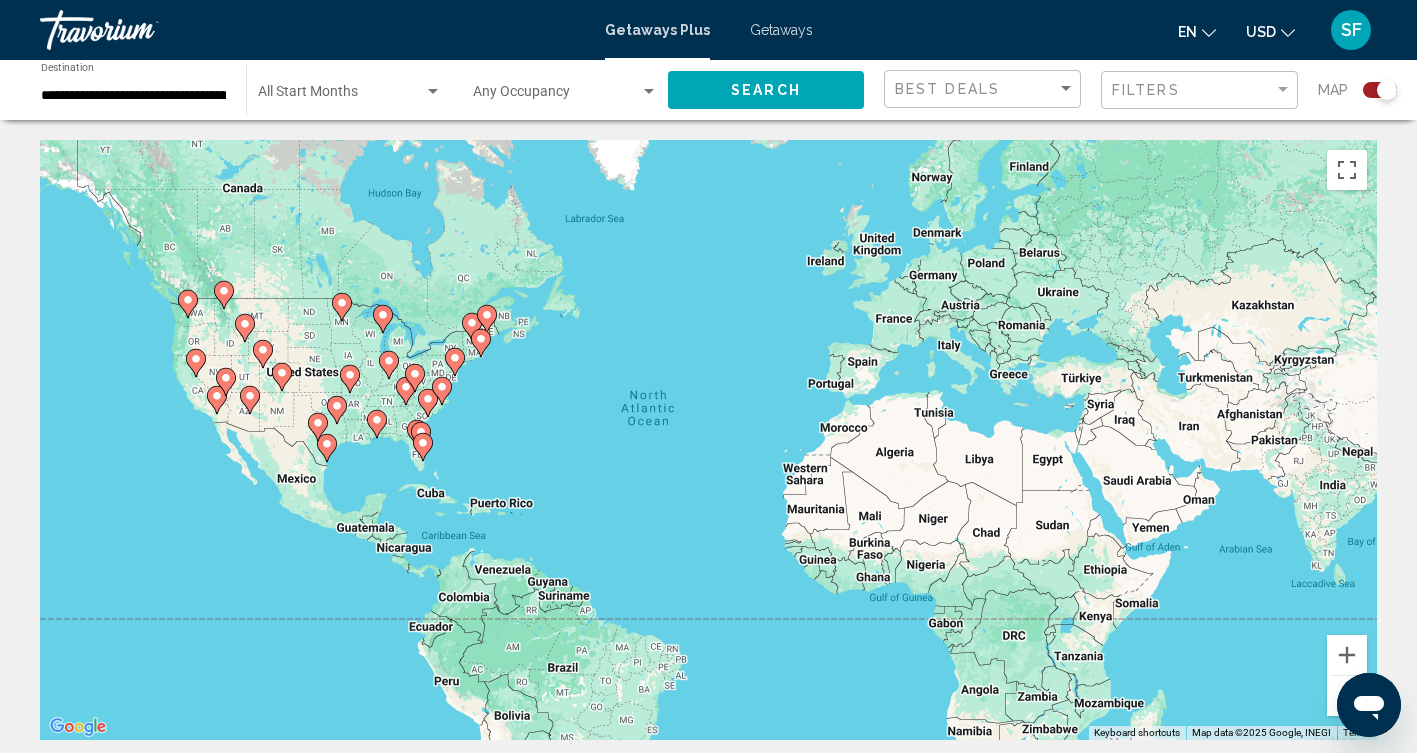 scroll, scrollTop: 0, scrollLeft: 0, axis: both 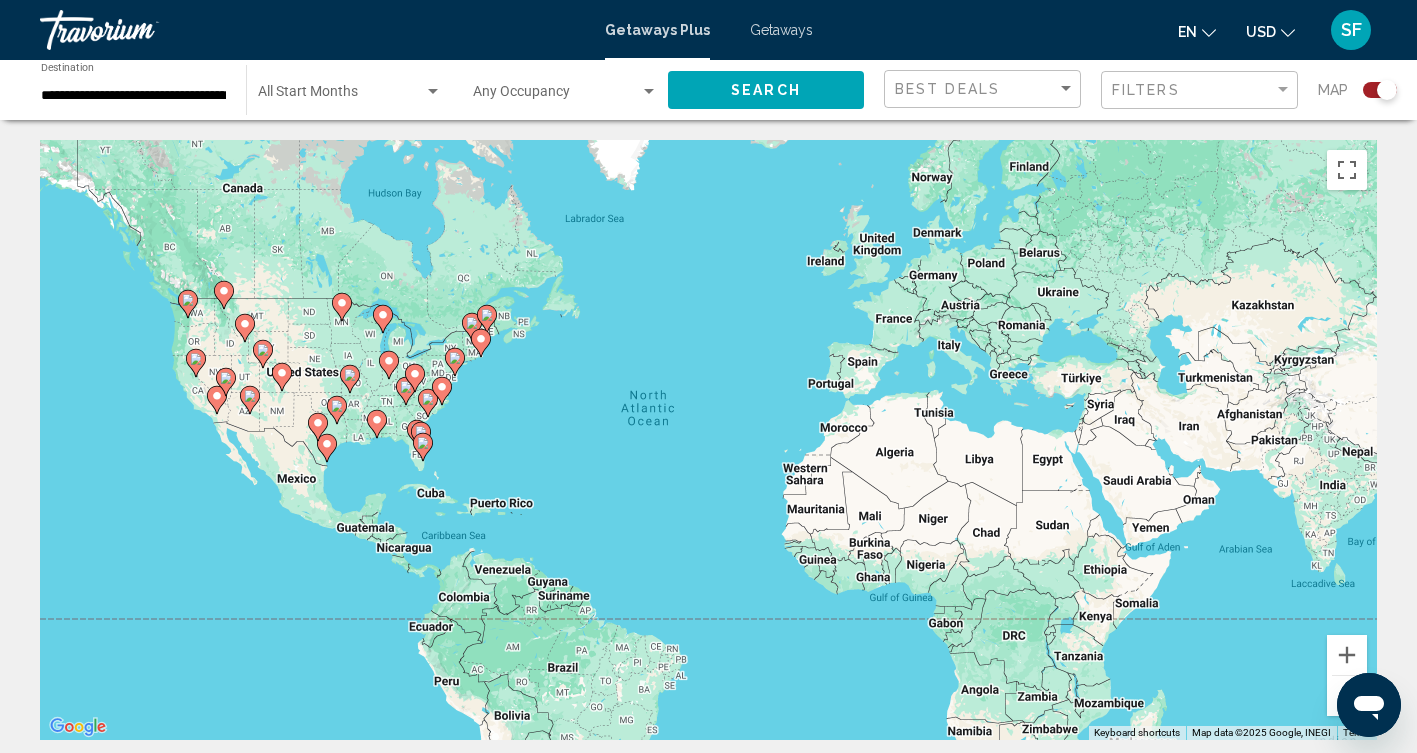 click on "**********" at bounding box center (133, 96) 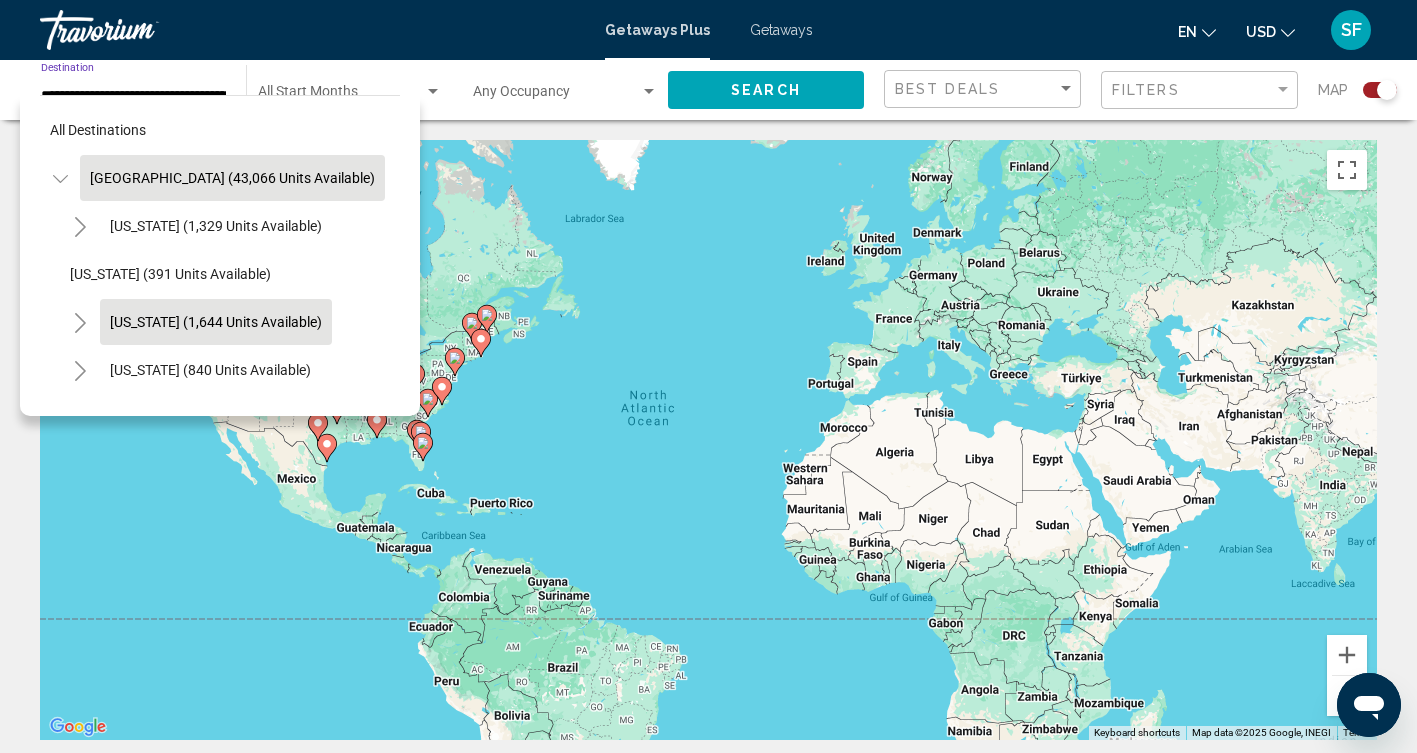 scroll, scrollTop: 0, scrollLeft: 0, axis: both 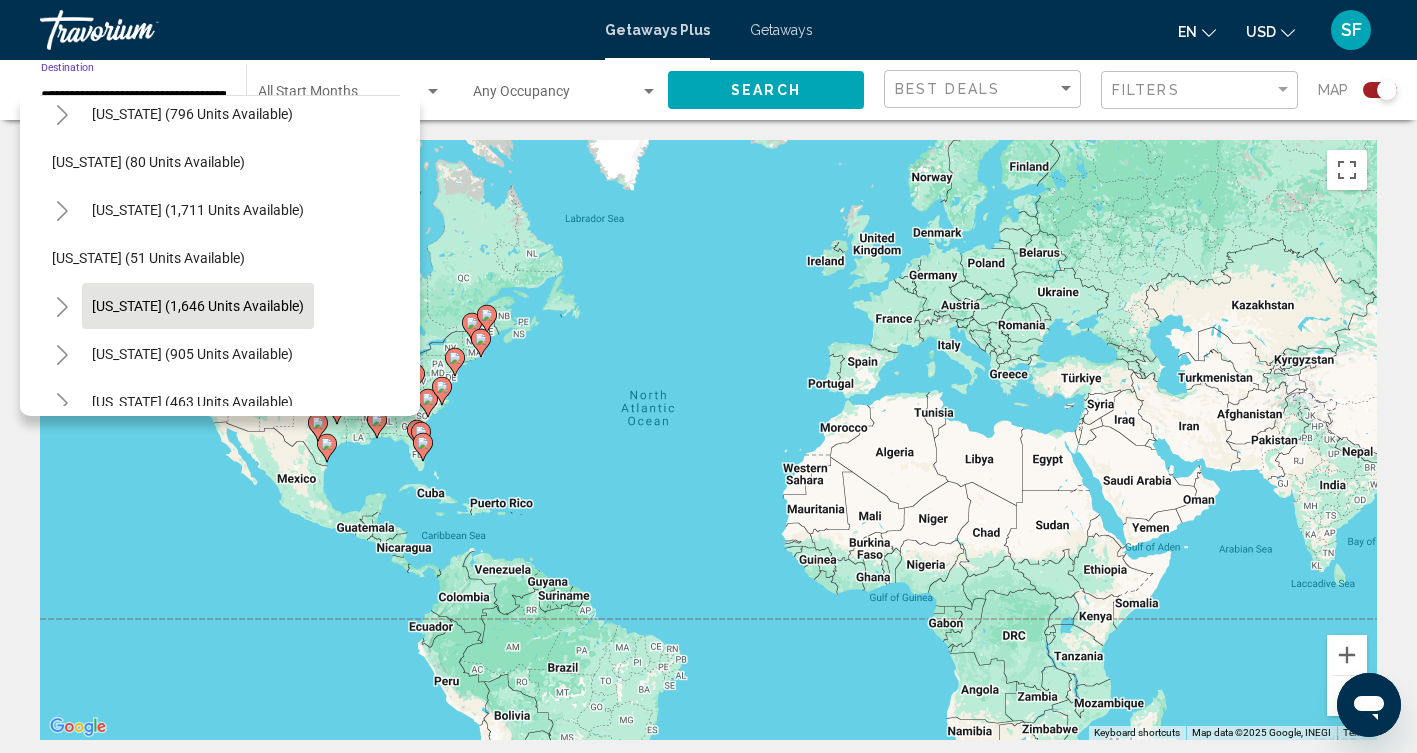 click on "[US_STATE] (1,646 units available)" 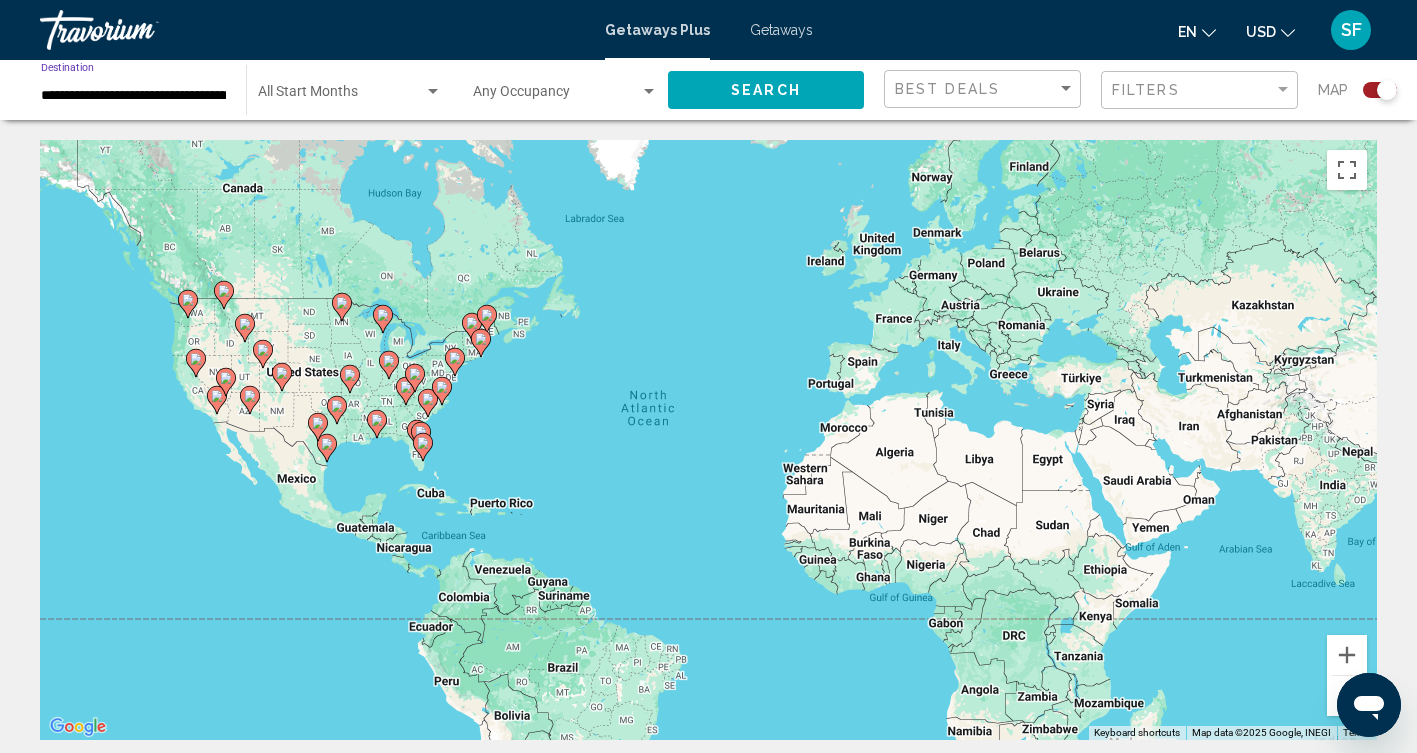 click on "Search" 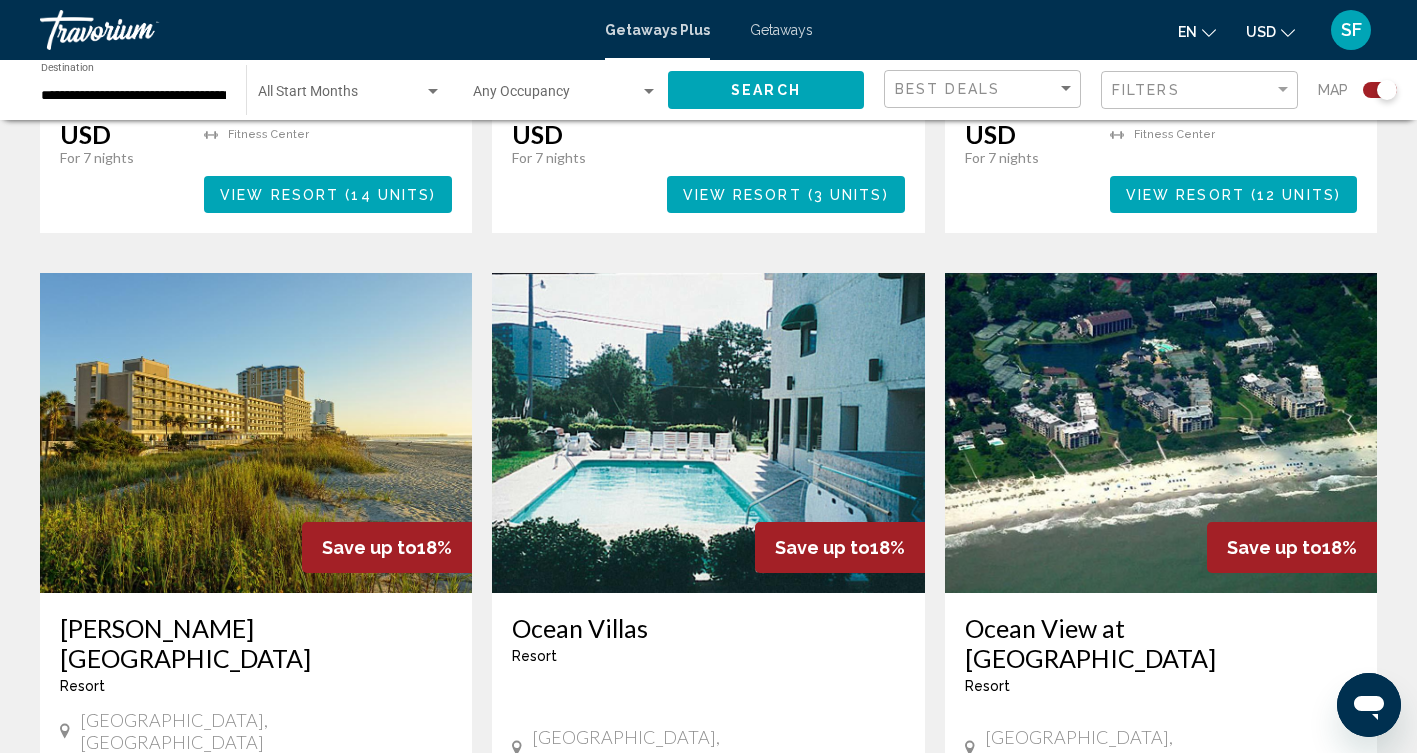 scroll, scrollTop: 2017, scrollLeft: 0, axis: vertical 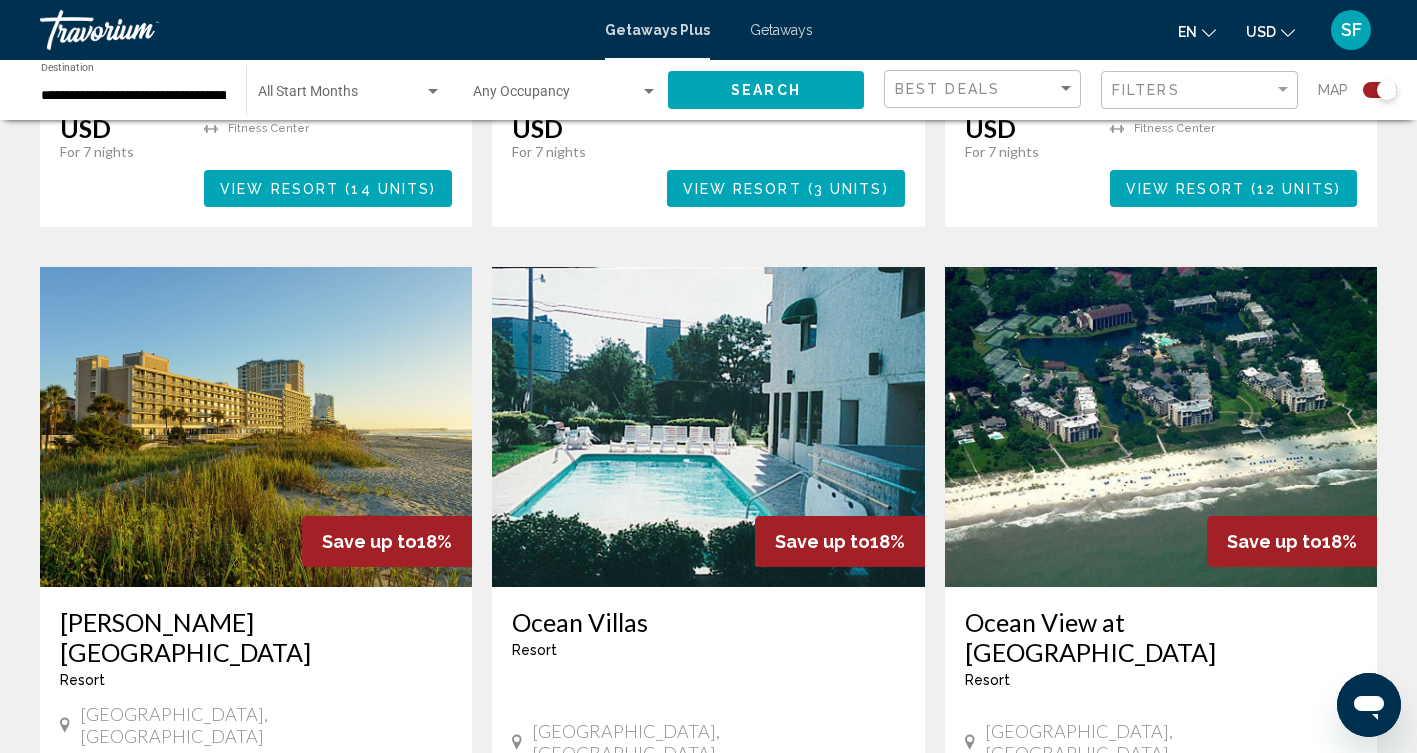 click at bounding box center (256, 427) 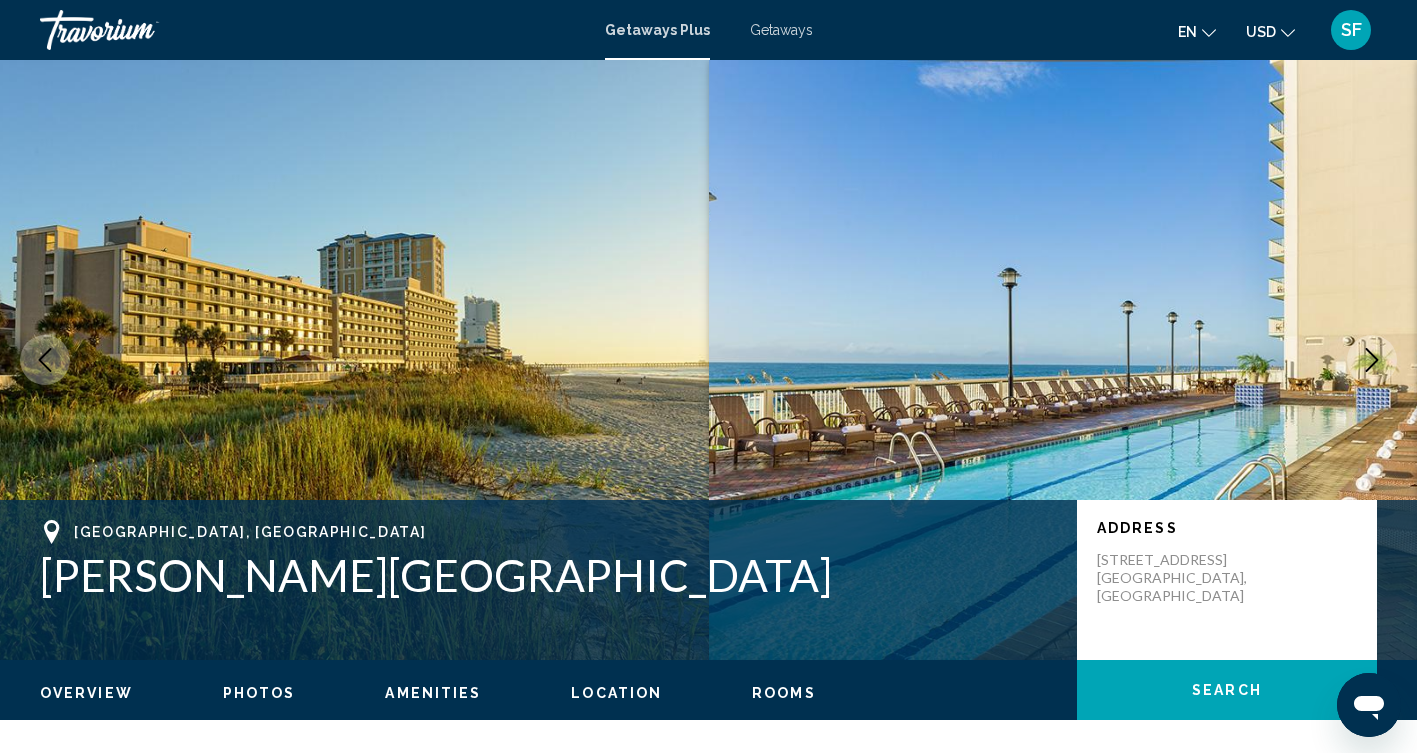 scroll, scrollTop: 0, scrollLeft: 0, axis: both 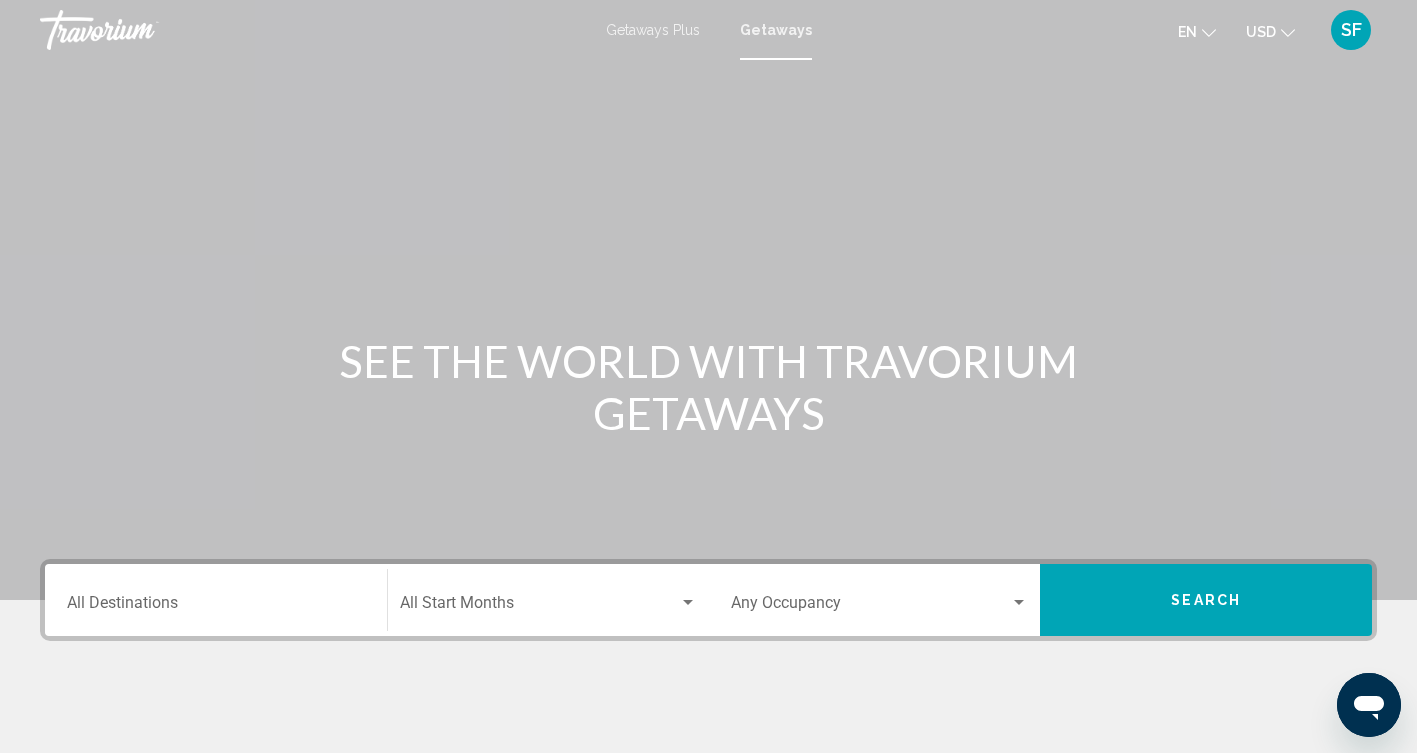 click on "Getaways Plus" at bounding box center [653, 30] 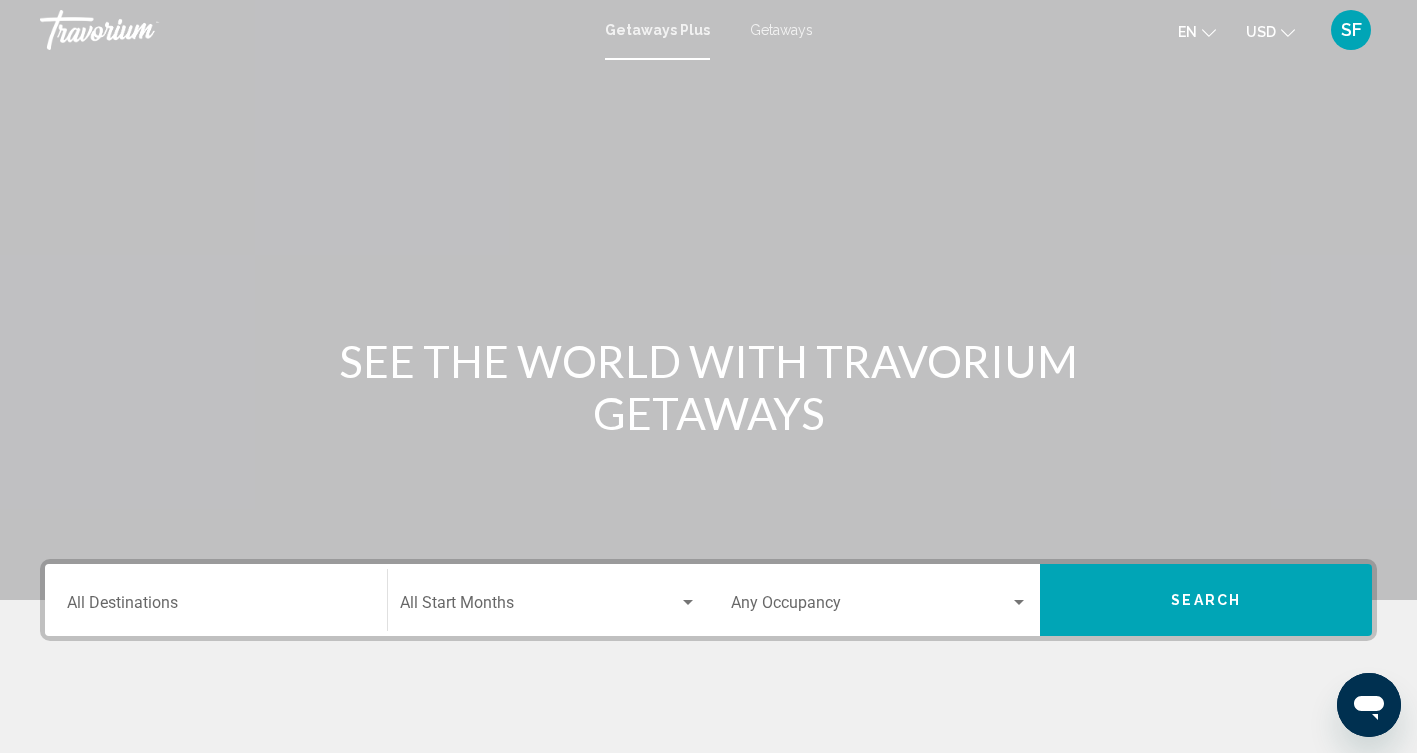scroll, scrollTop: 0, scrollLeft: 0, axis: both 